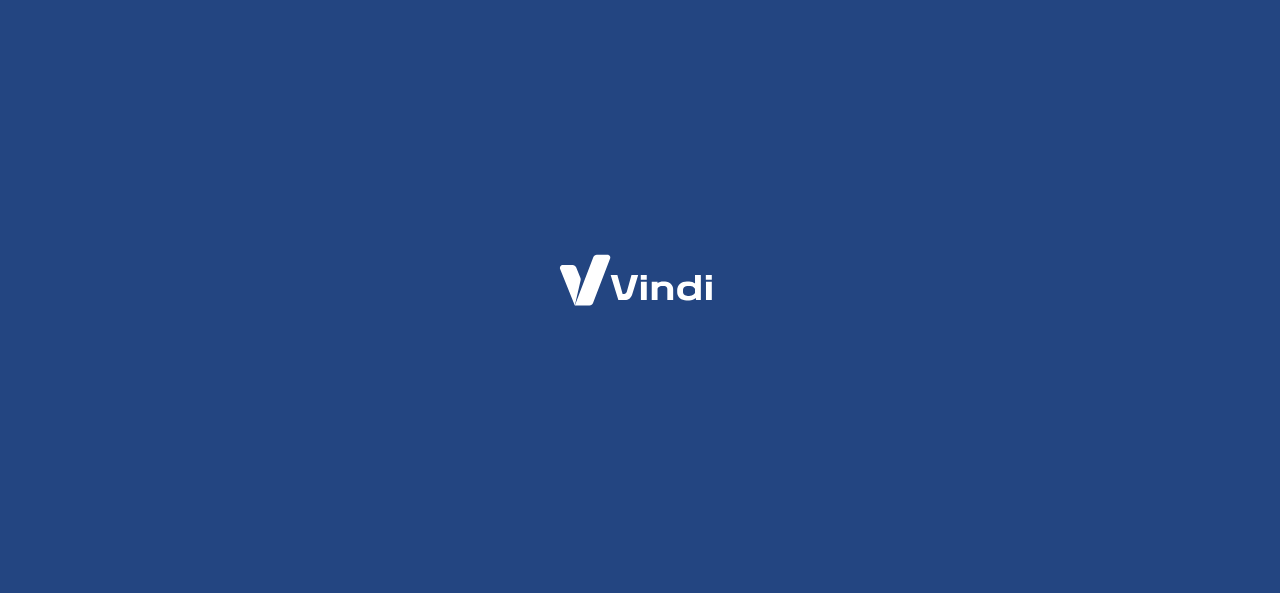 scroll, scrollTop: 0, scrollLeft: 0, axis: both 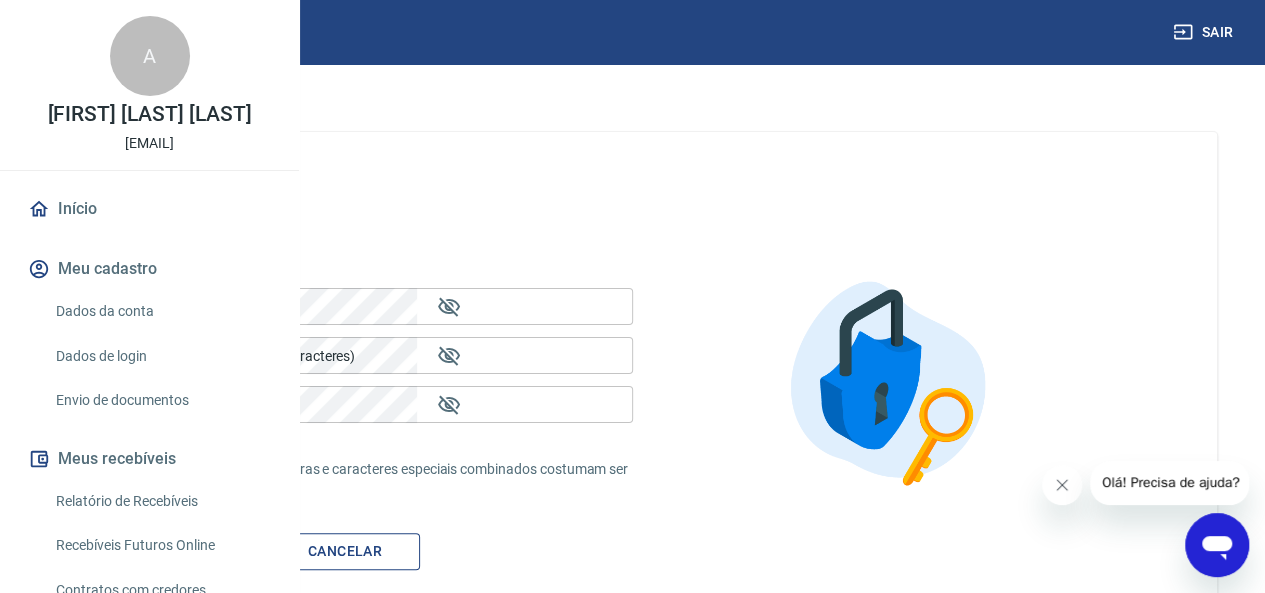 click on "Nova senha (mínimo de 6 caracteres)" at bounding box center [240, 356] 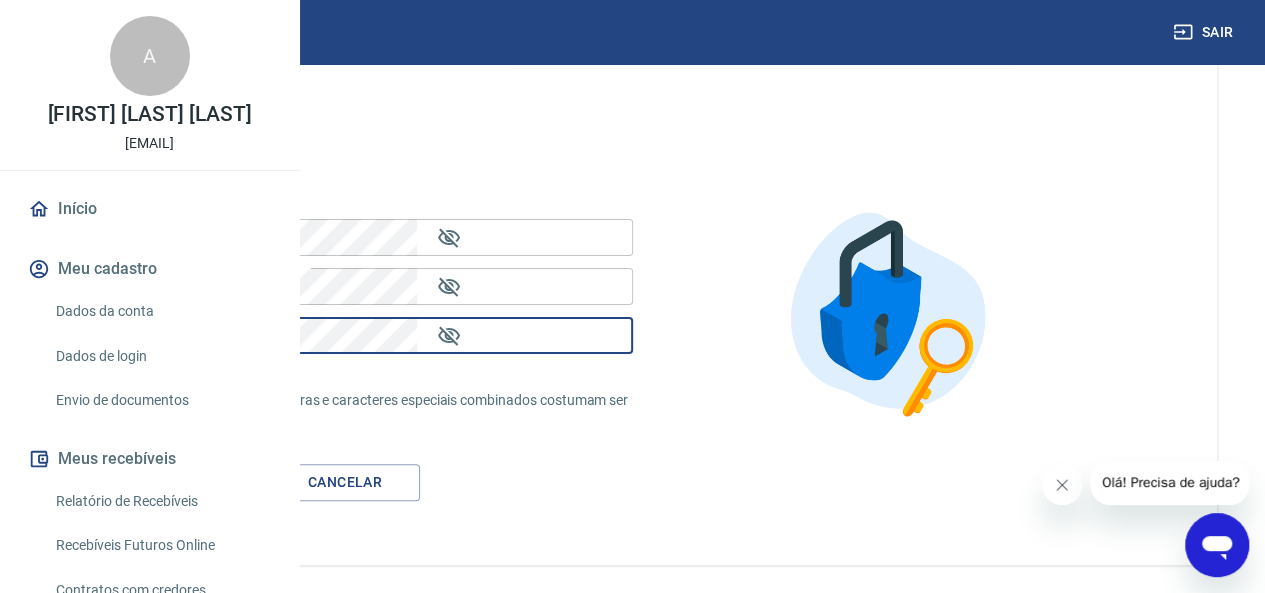 scroll, scrollTop: 100, scrollLeft: 0, axis: vertical 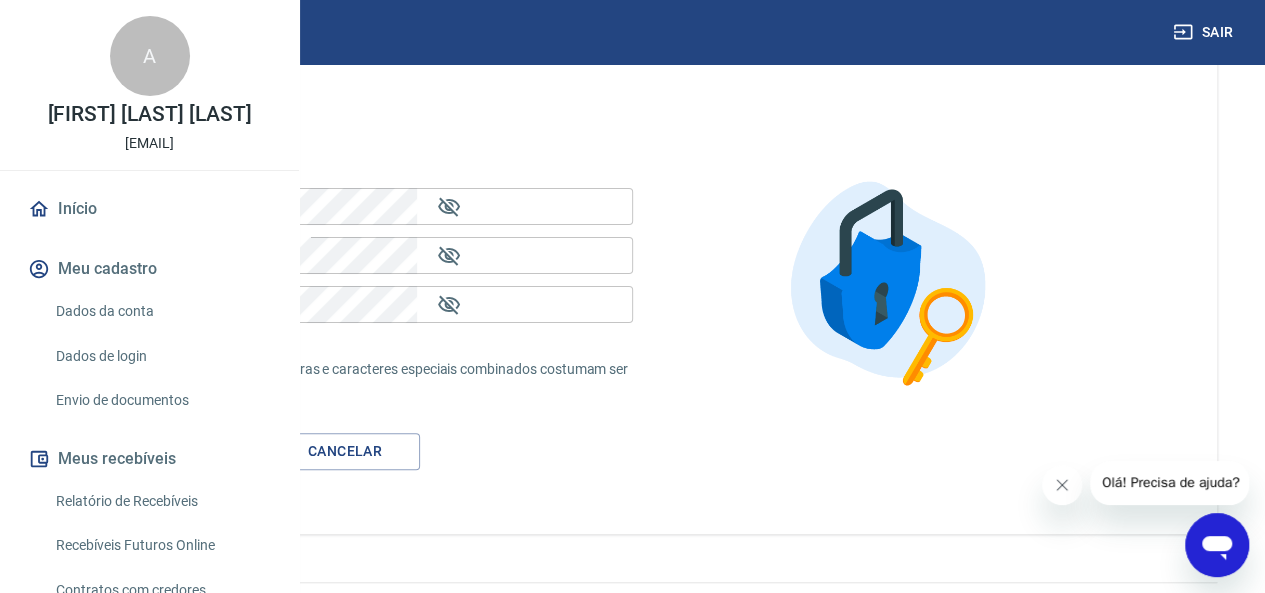 click on "Salvar" at bounding box center (187, 451) 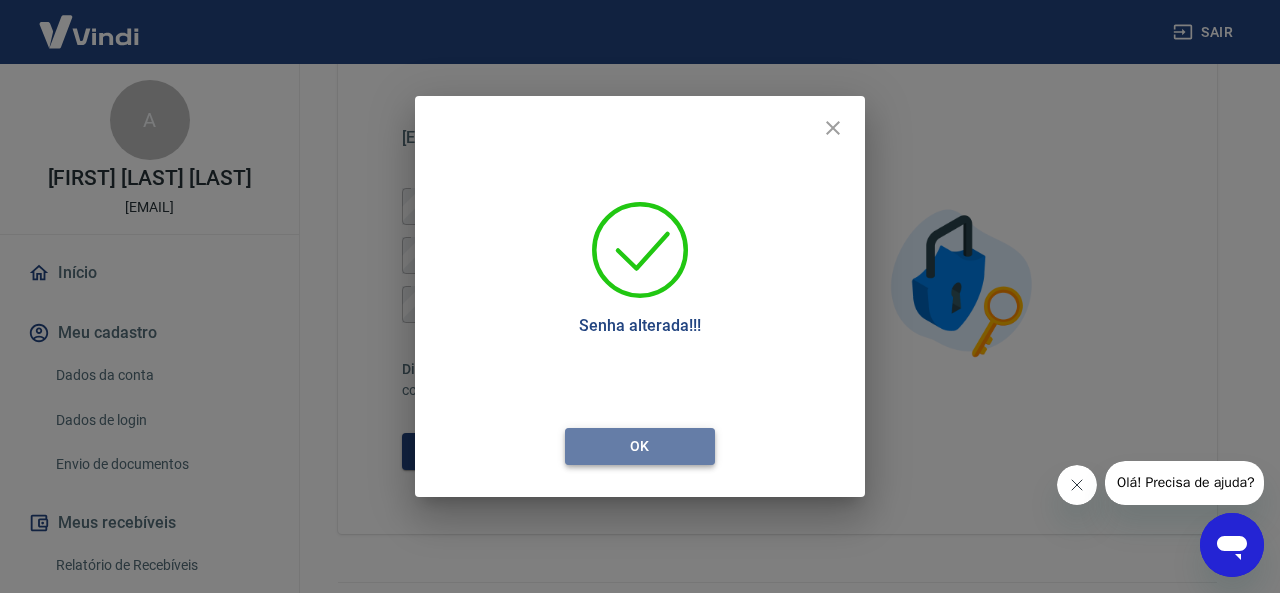 click on "Ok" at bounding box center [640, 446] 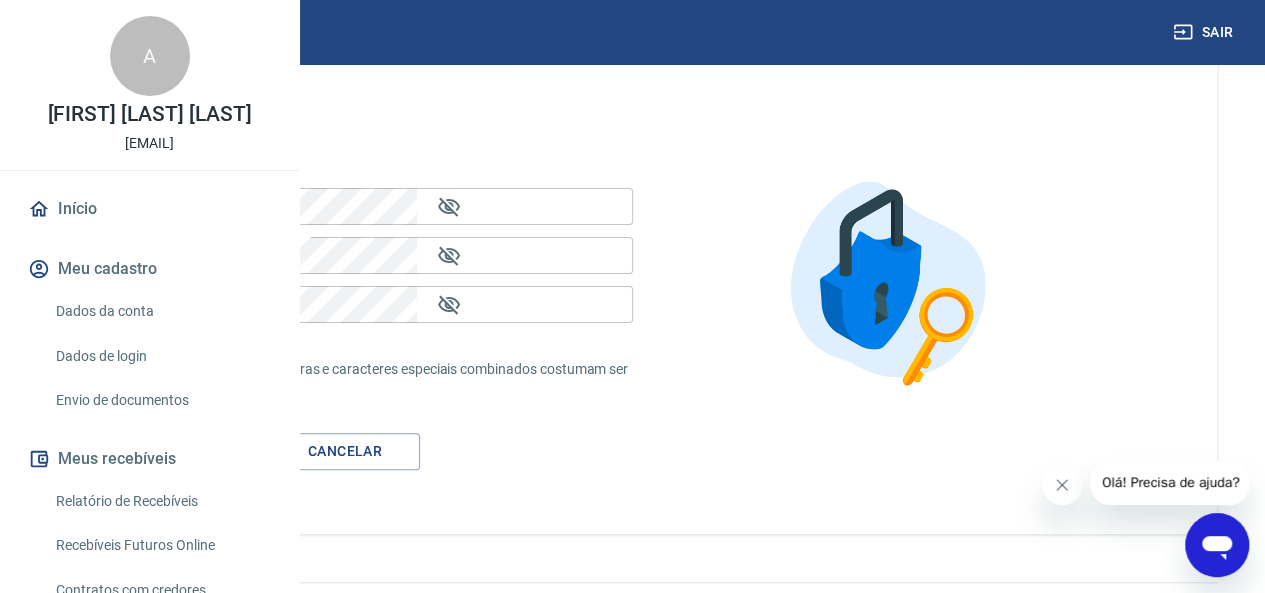 click 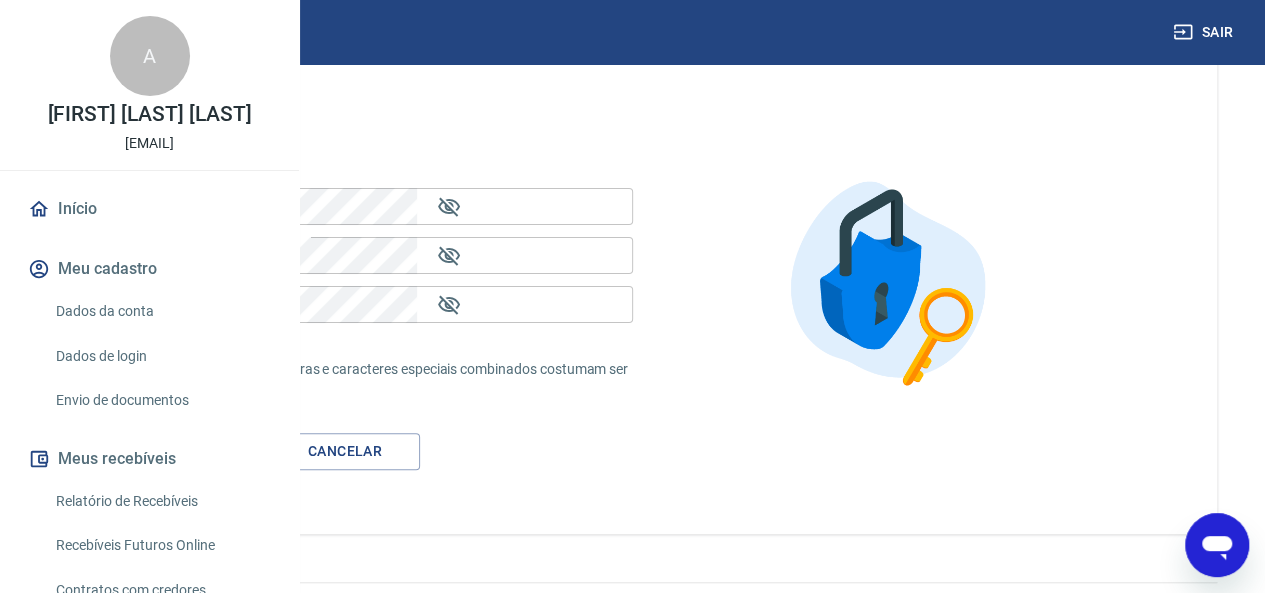 click 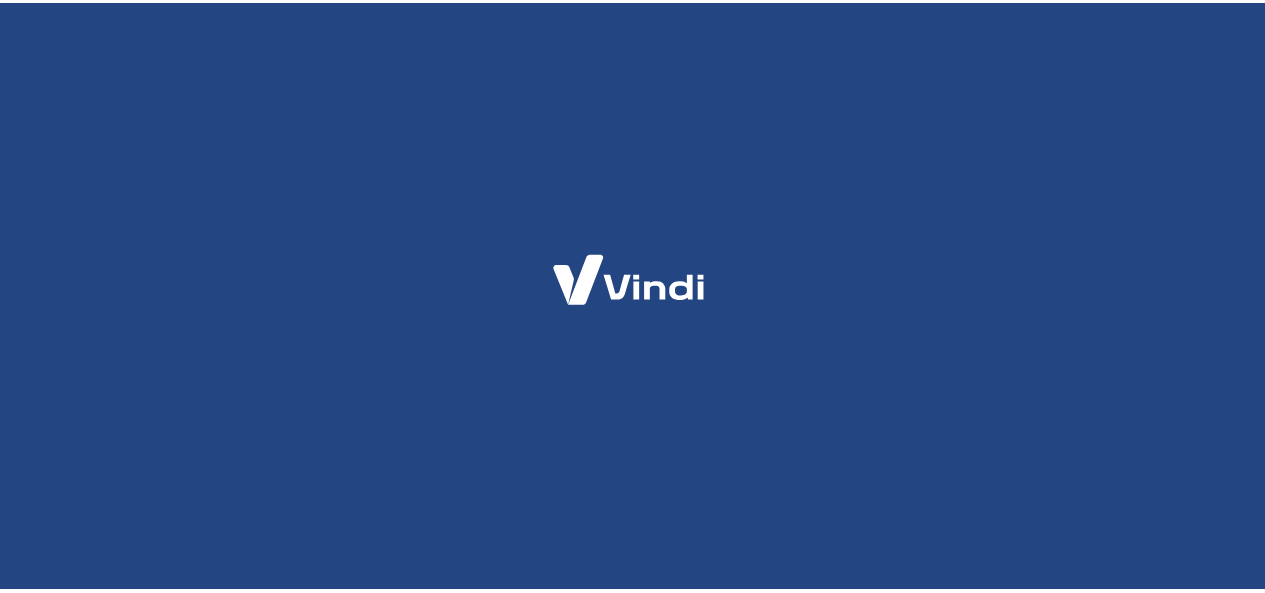 scroll, scrollTop: 0, scrollLeft: 0, axis: both 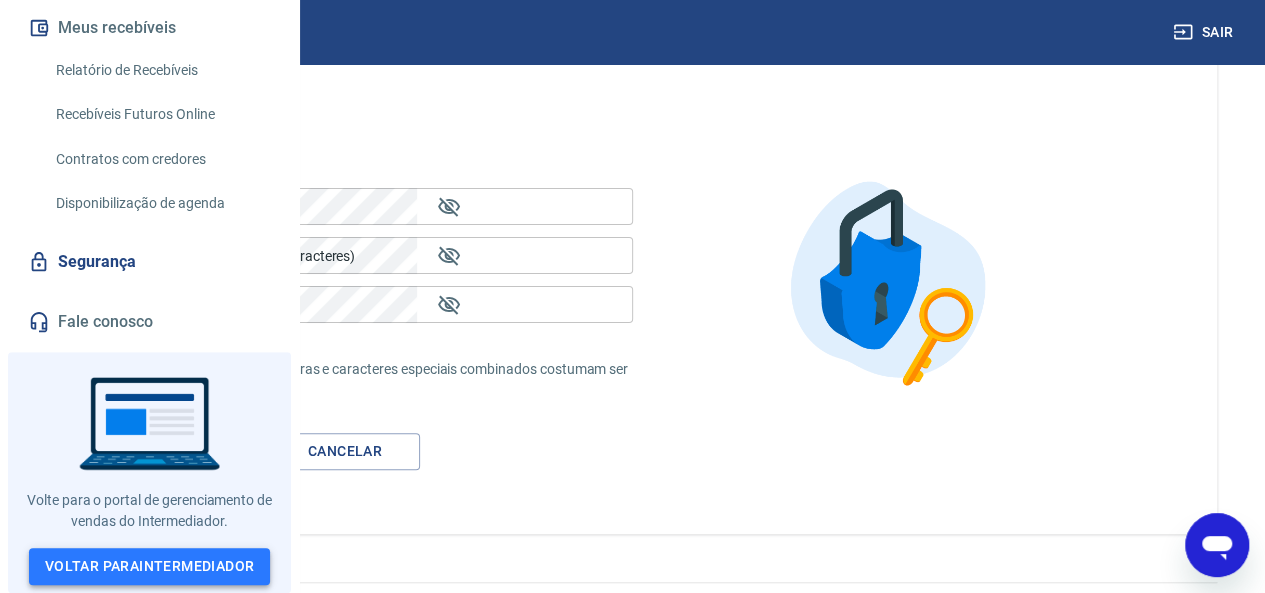 click on "Voltar para  Intermediador" at bounding box center [150, 566] 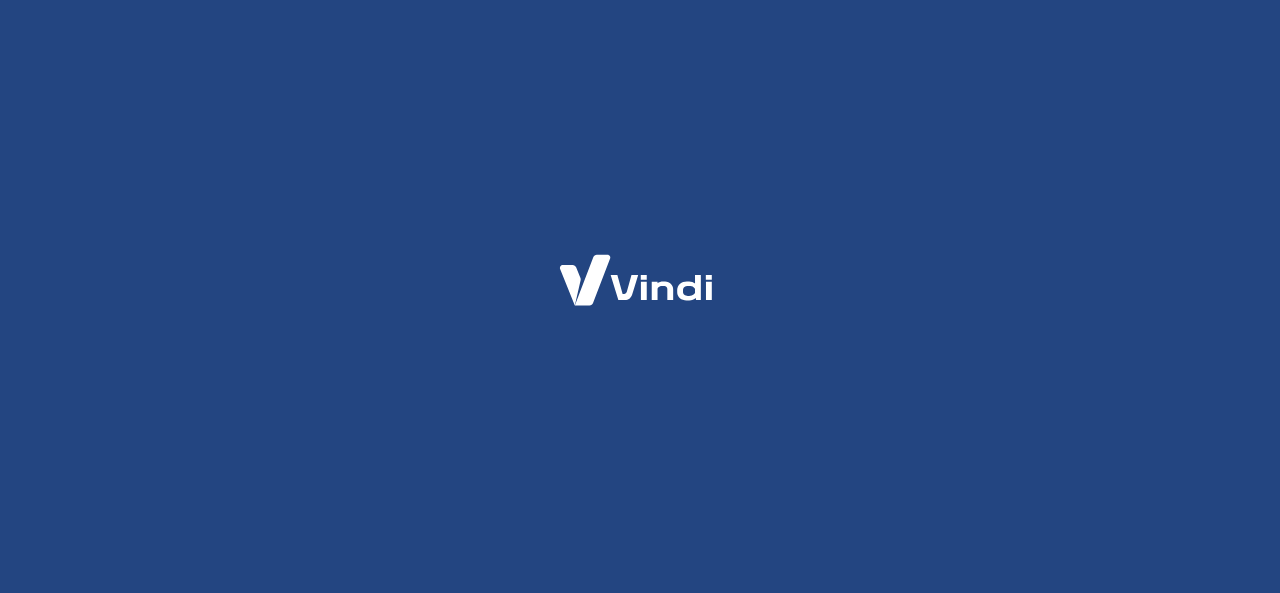 scroll, scrollTop: 0, scrollLeft: 0, axis: both 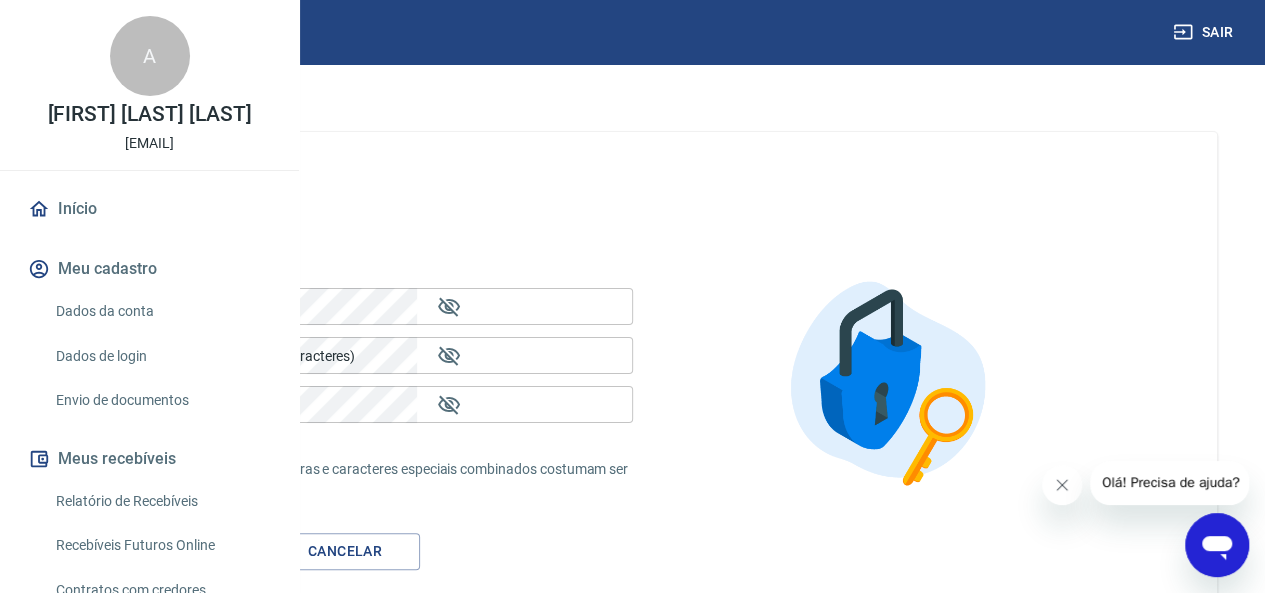 click on "Dados da conta" at bounding box center [161, 311] 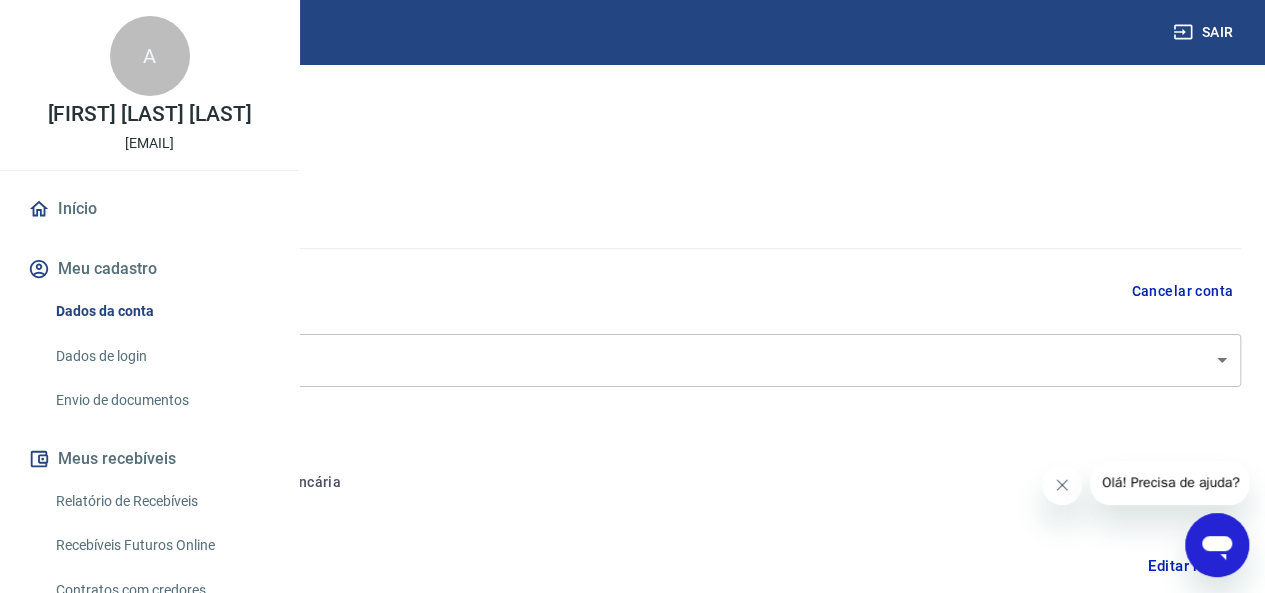 type on "[CPF]" 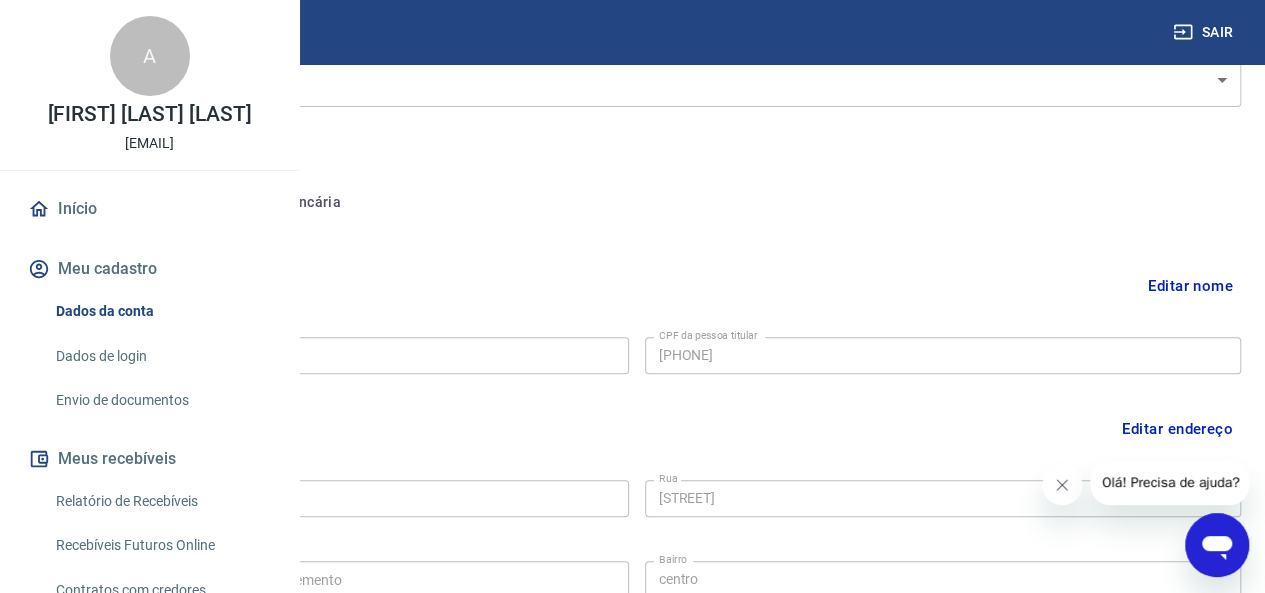 scroll, scrollTop: 400, scrollLeft: 0, axis: vertical 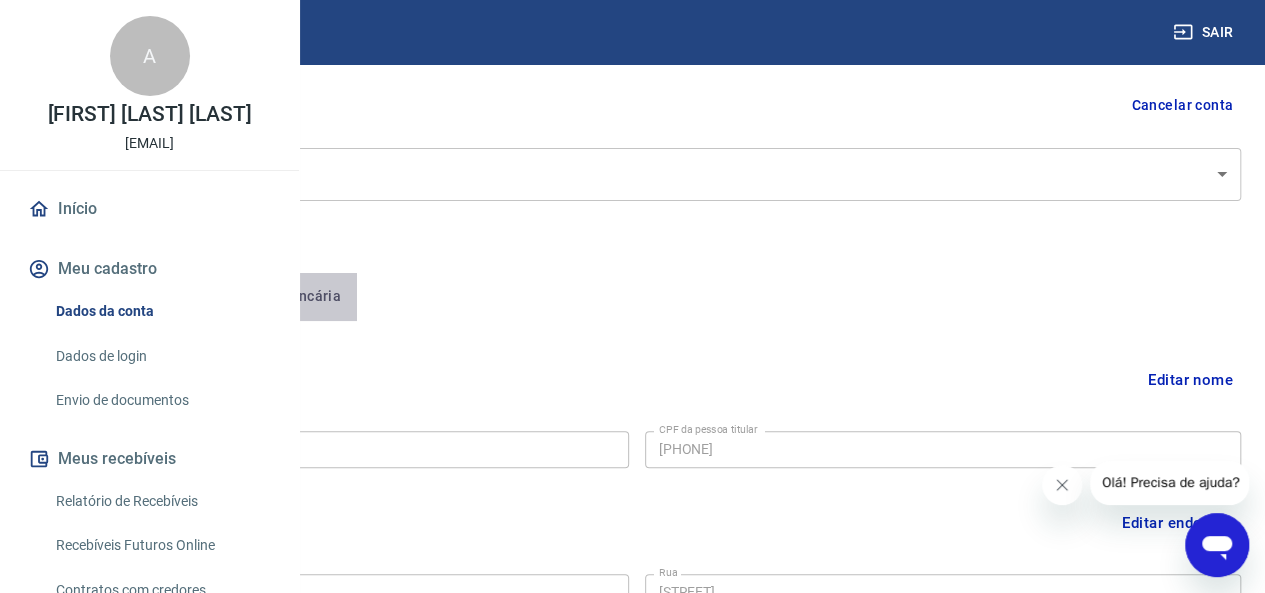 click on "Conta bancária" at bounding box center [274, 297] 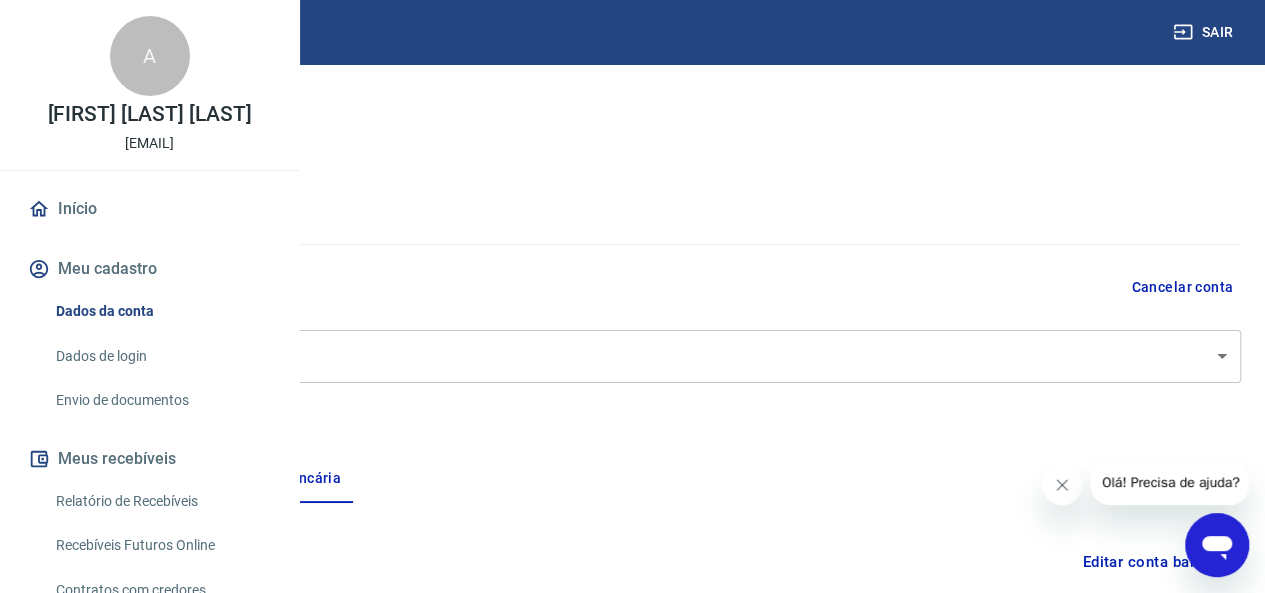 scroll, scrollTop: 0, scrollLeft: 0, axis: both 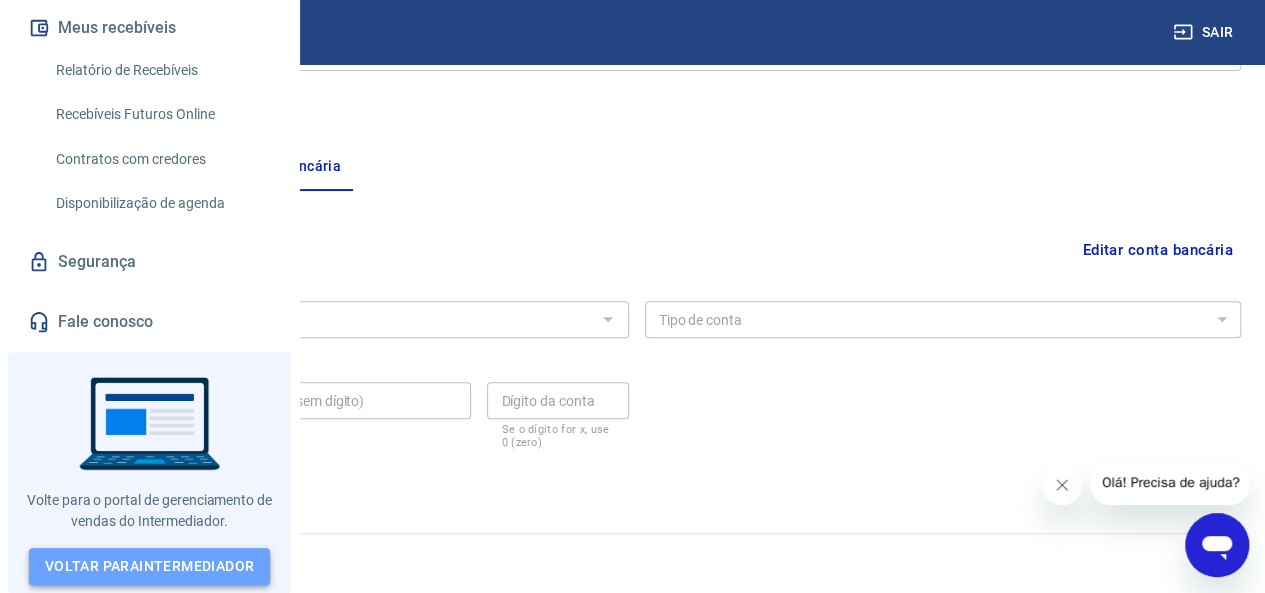 click on "Voltar para  Intermediador" at bounding box center [150, 566] 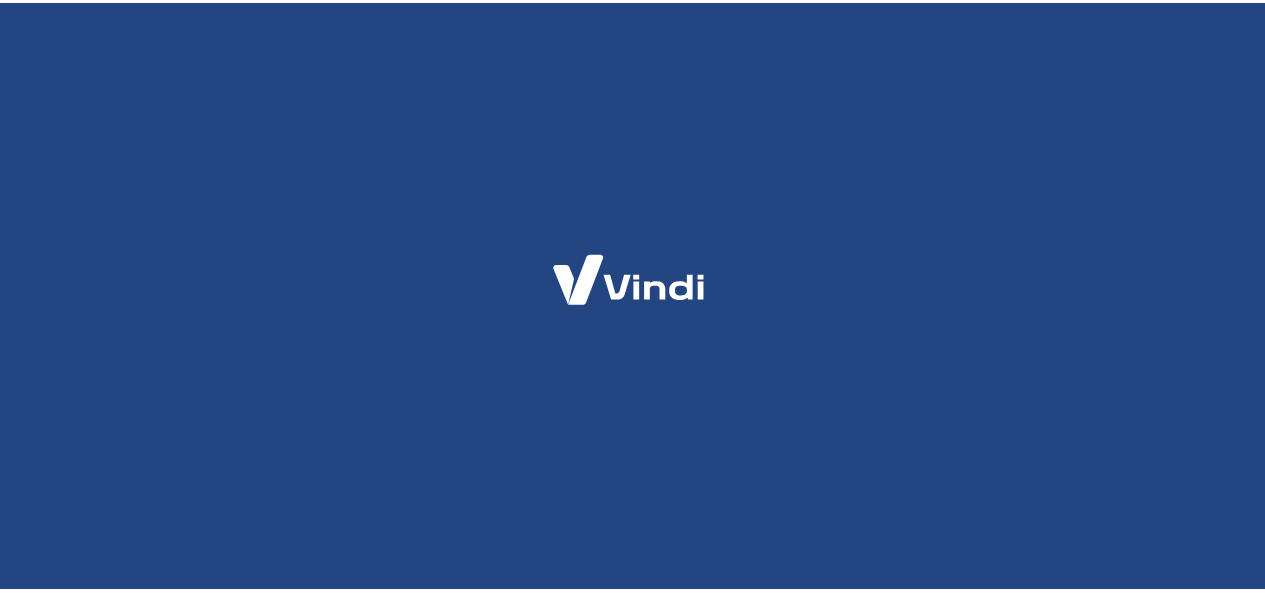 scroll, scrollTop: 0, scrollLeft: 0, axis: both 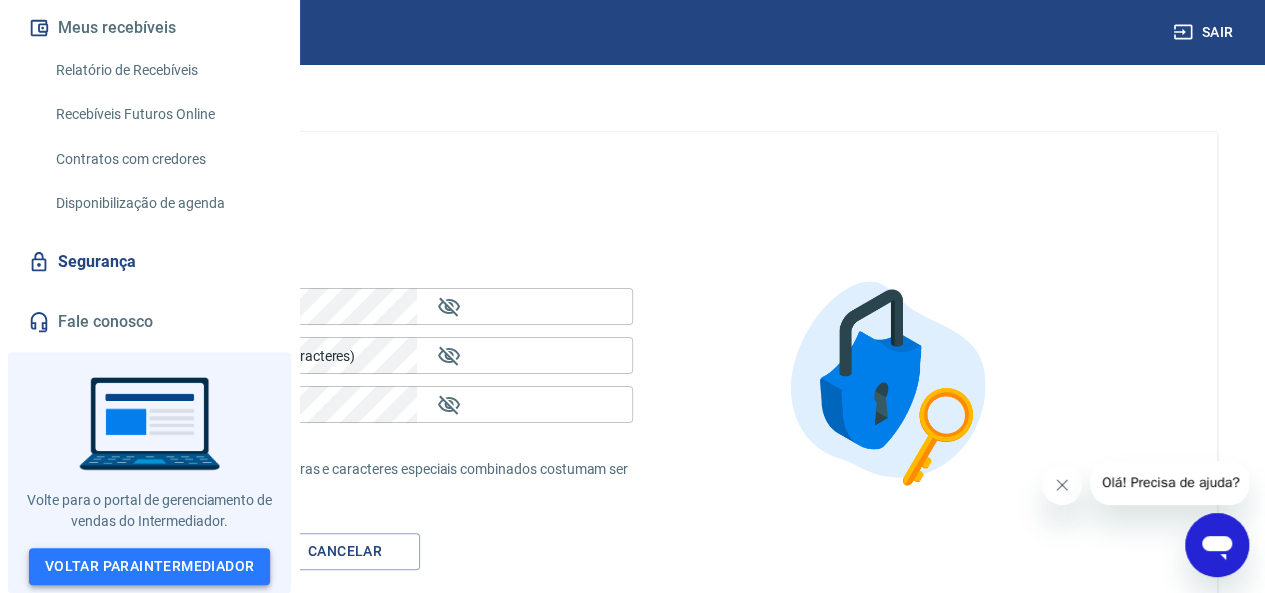 click on "Voltar para  Intermediador" at bounding box center (150, 566) 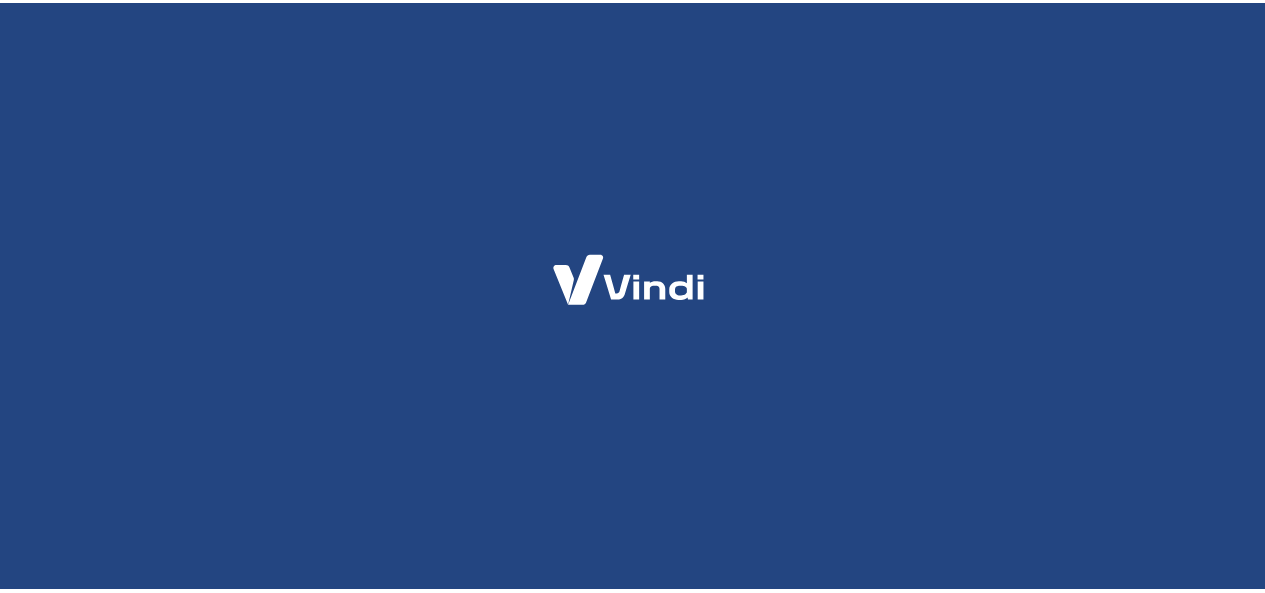 scroll, scrollTop: 0, scrollLeft: 0, axis: both 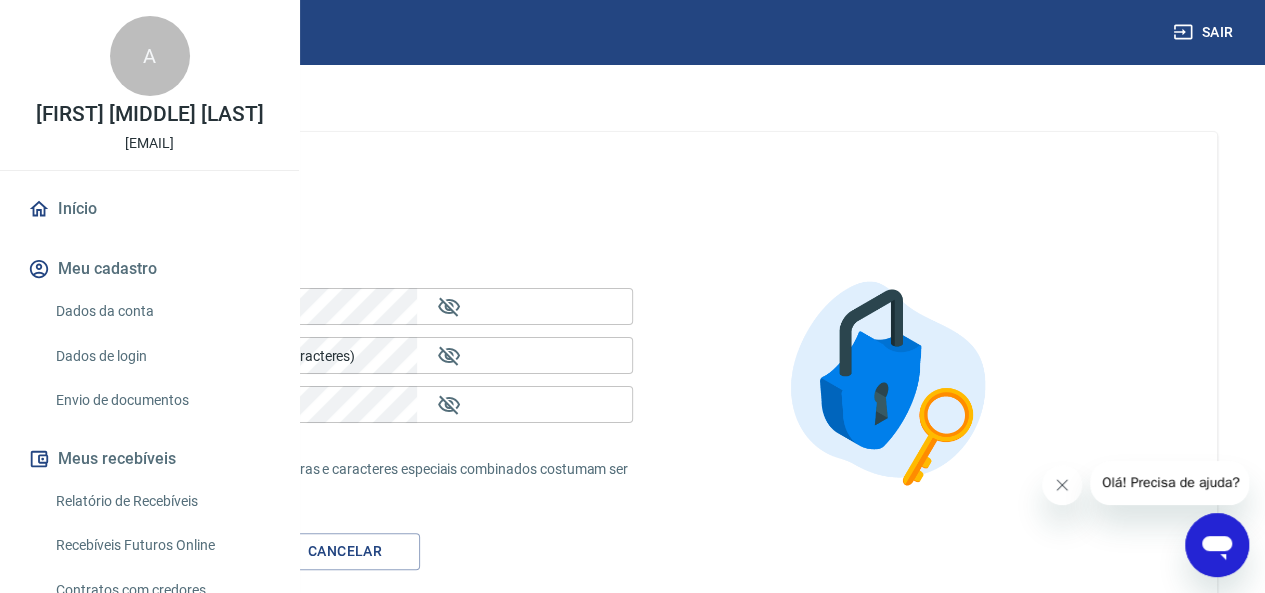 click on "Dados da conta" at bounding box center (161, 311) 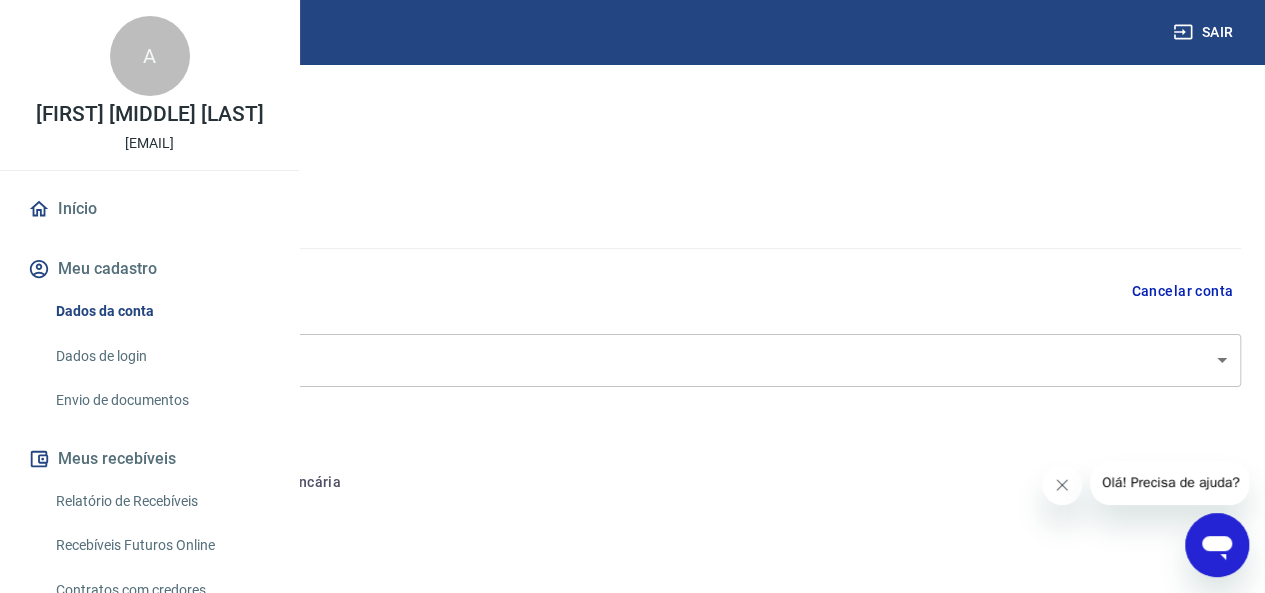 select on "PR" 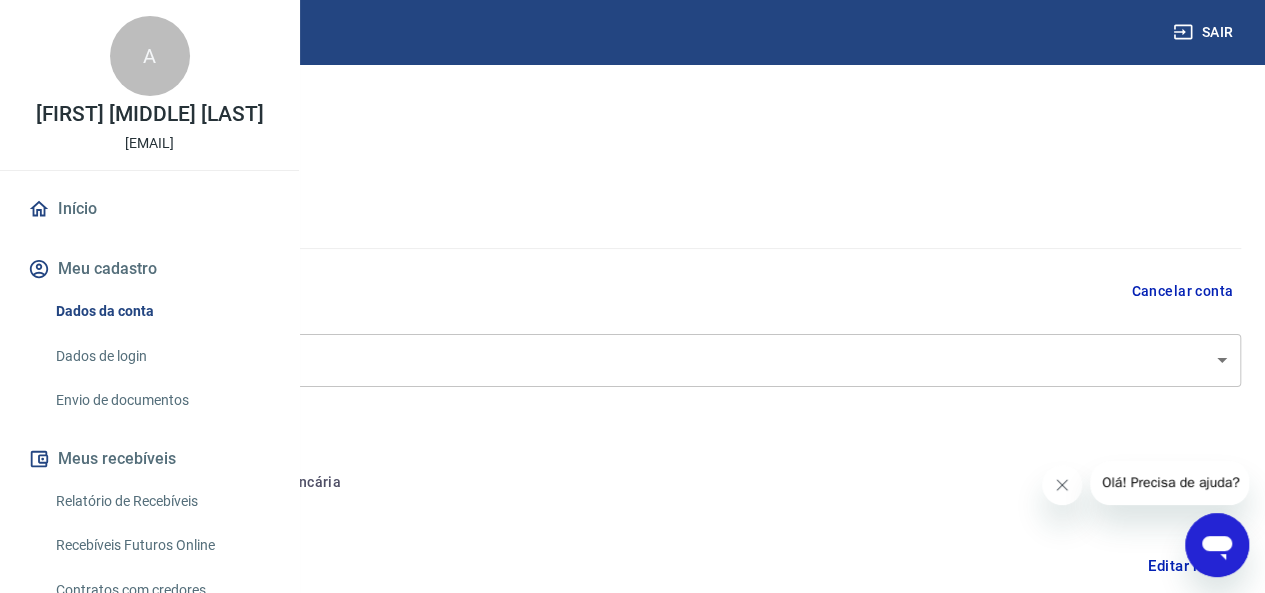 scroll, scrollTop: 100, scrollLeft: 0, axis: vertical 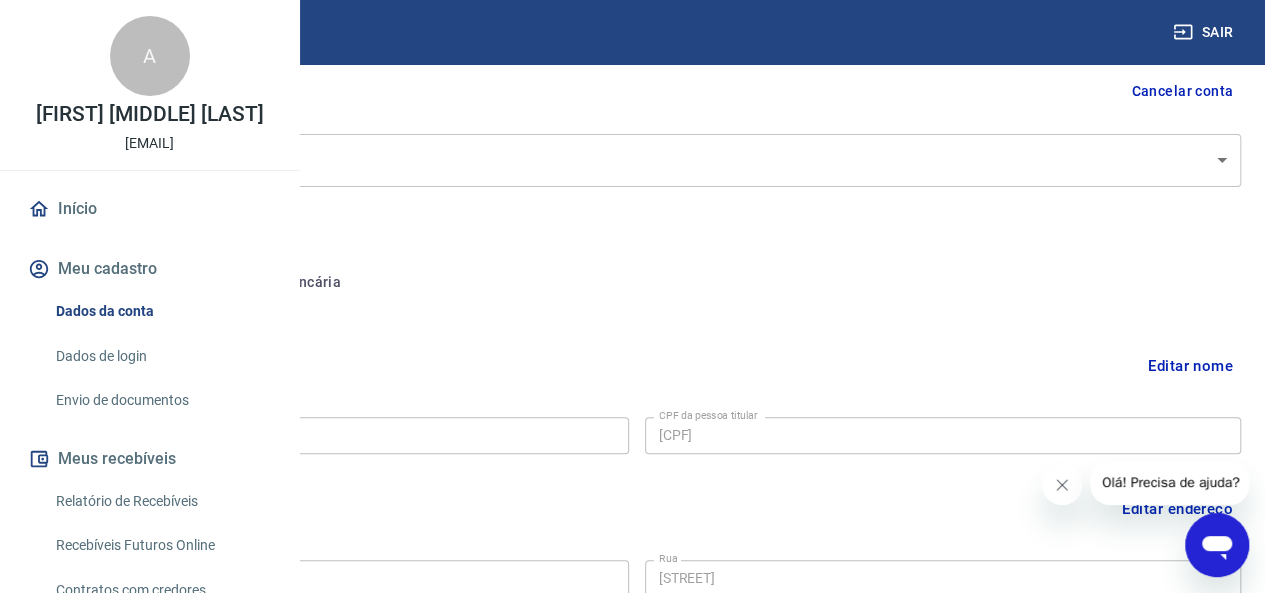 click on "Conta bancária" at bounding box center (274, 283) 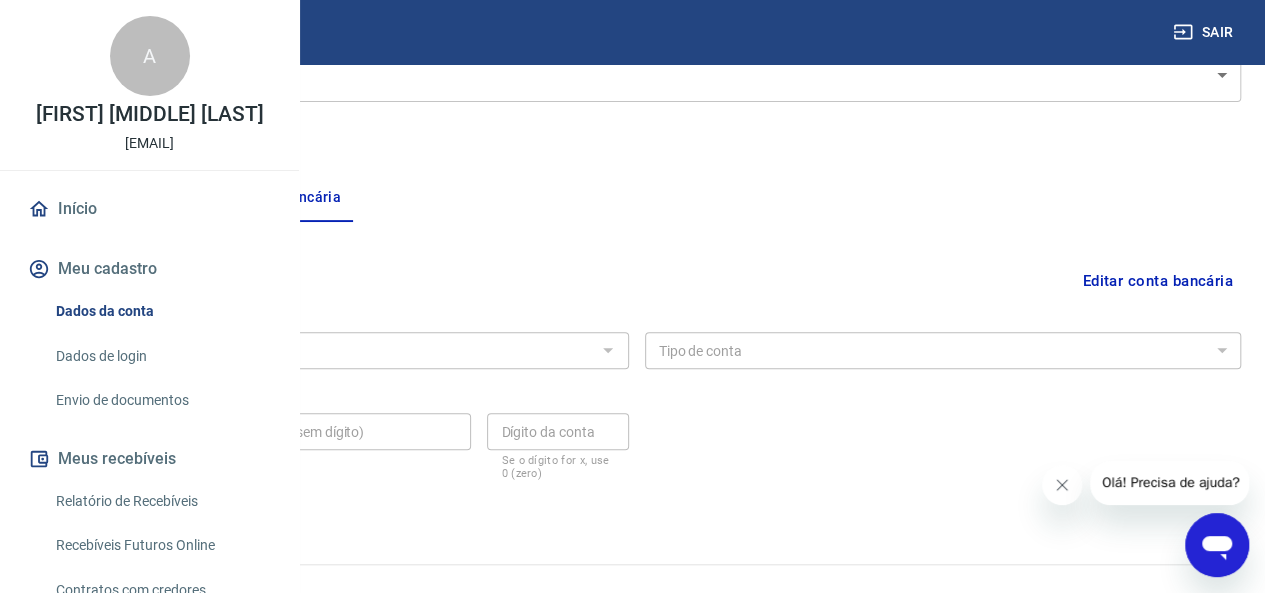 scroll, scrollTop: 316, scrollLeft: 0, axis: vertical 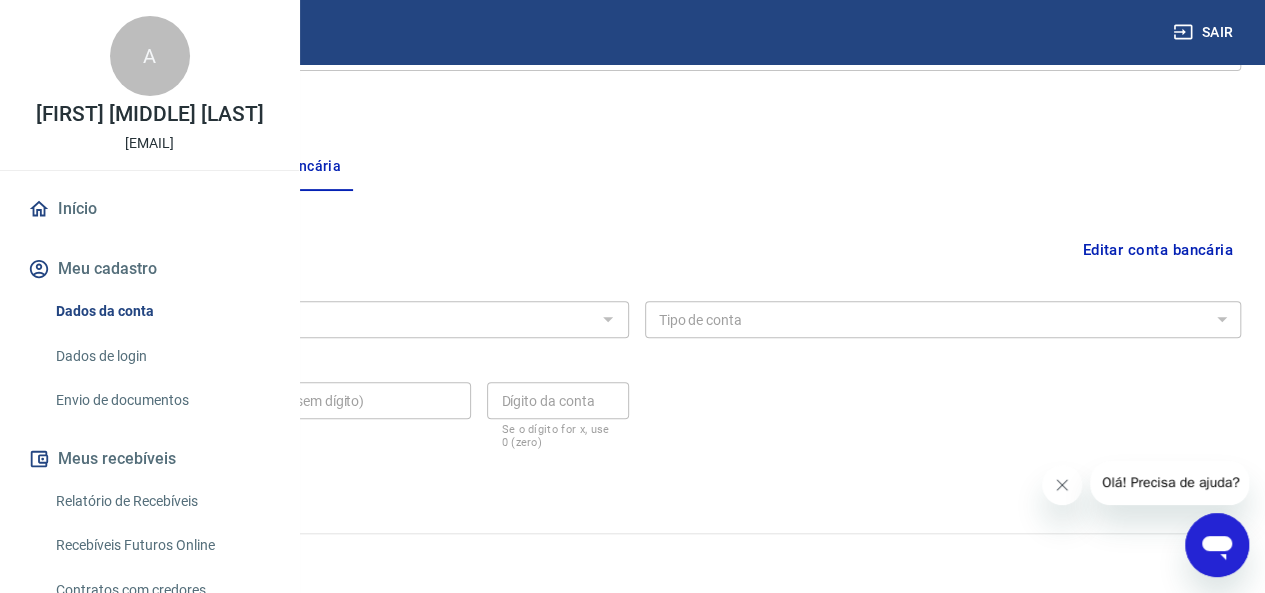 click on "Pessoa titular" at bounding box center (111, 167) 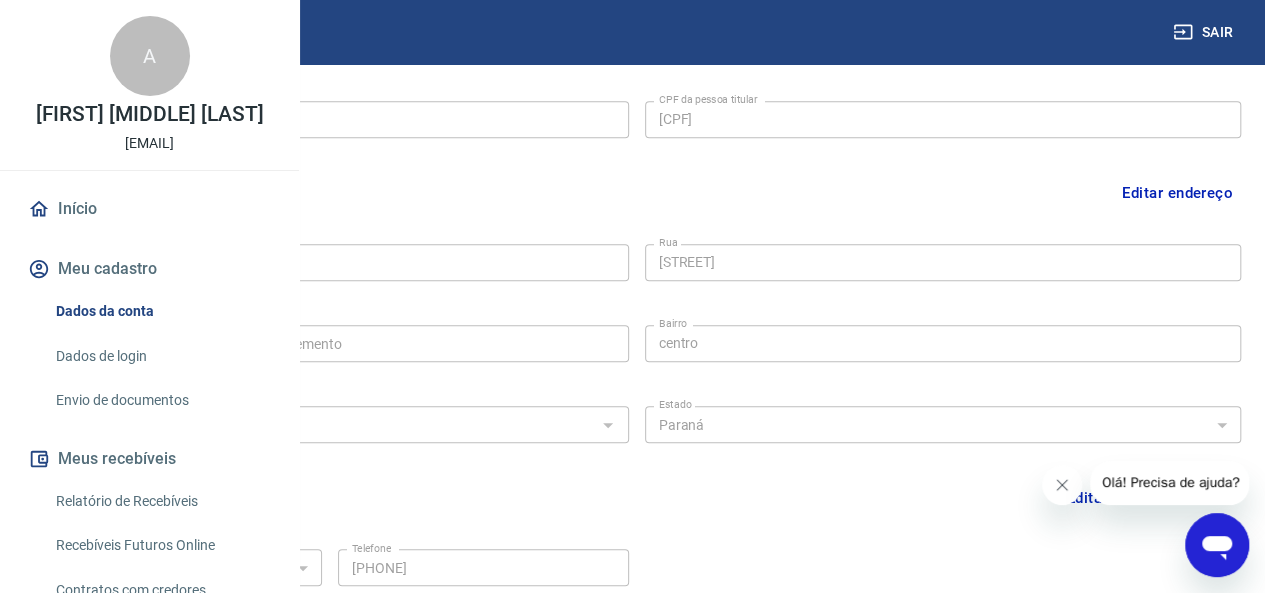 scroll, scrollTop: 686, scrollLeft: 0, axis: vertical 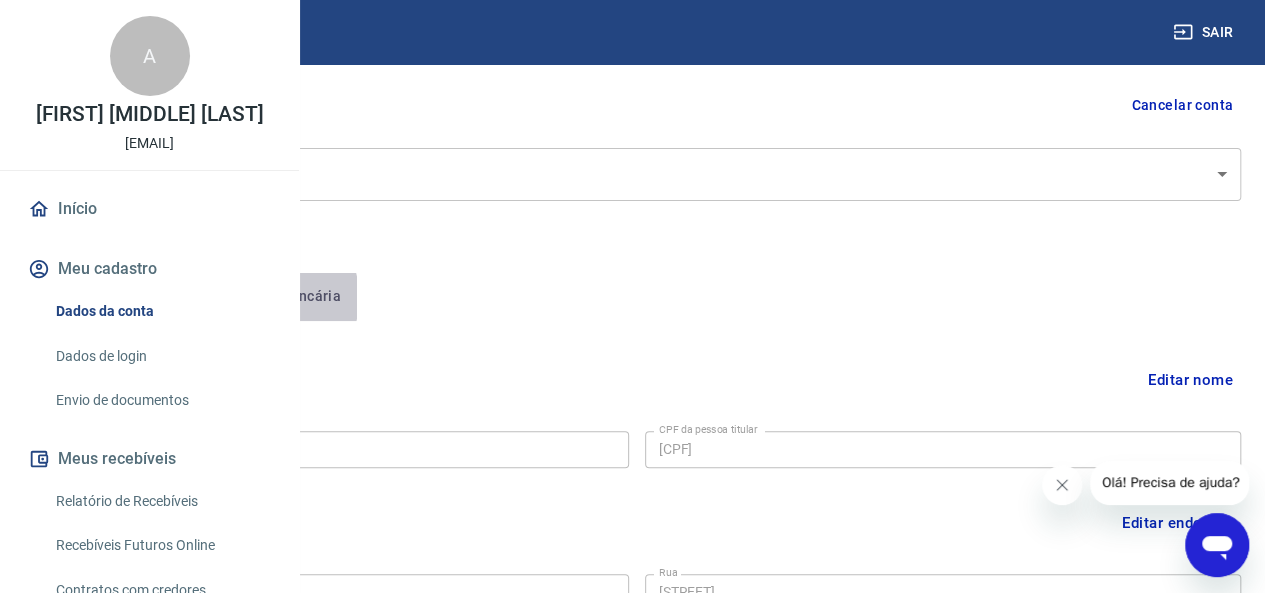 click on "Conta bancária" at bounding box center (274, 297) 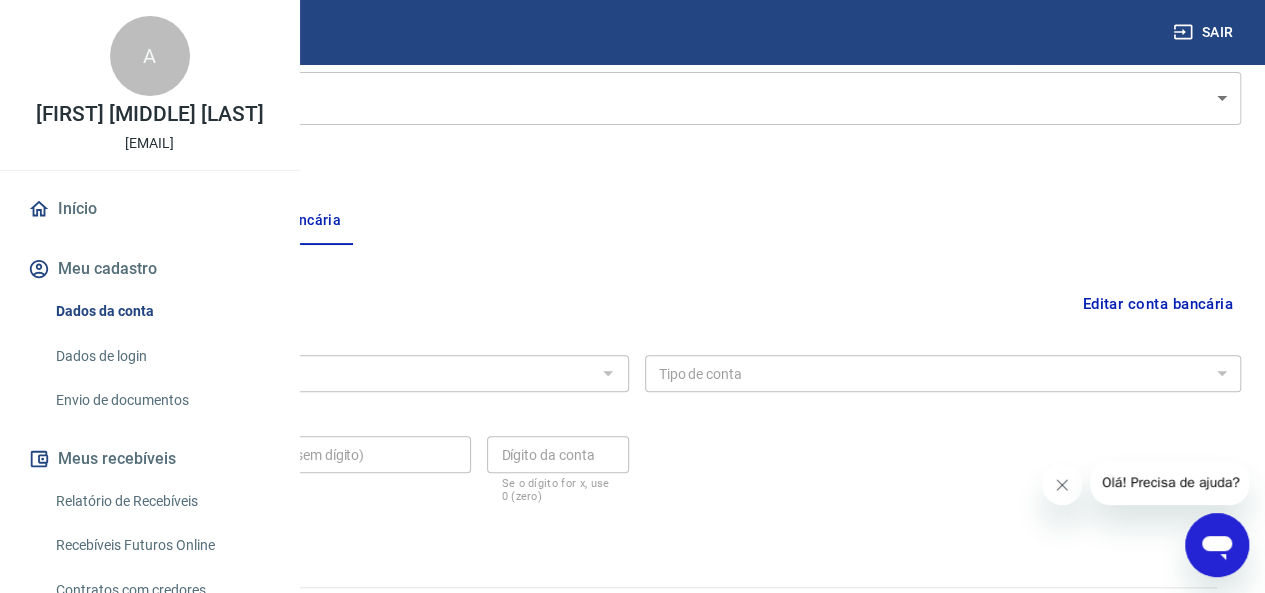 scroll, scrollTop: 316, scrollLeft: 0, axis: vertical 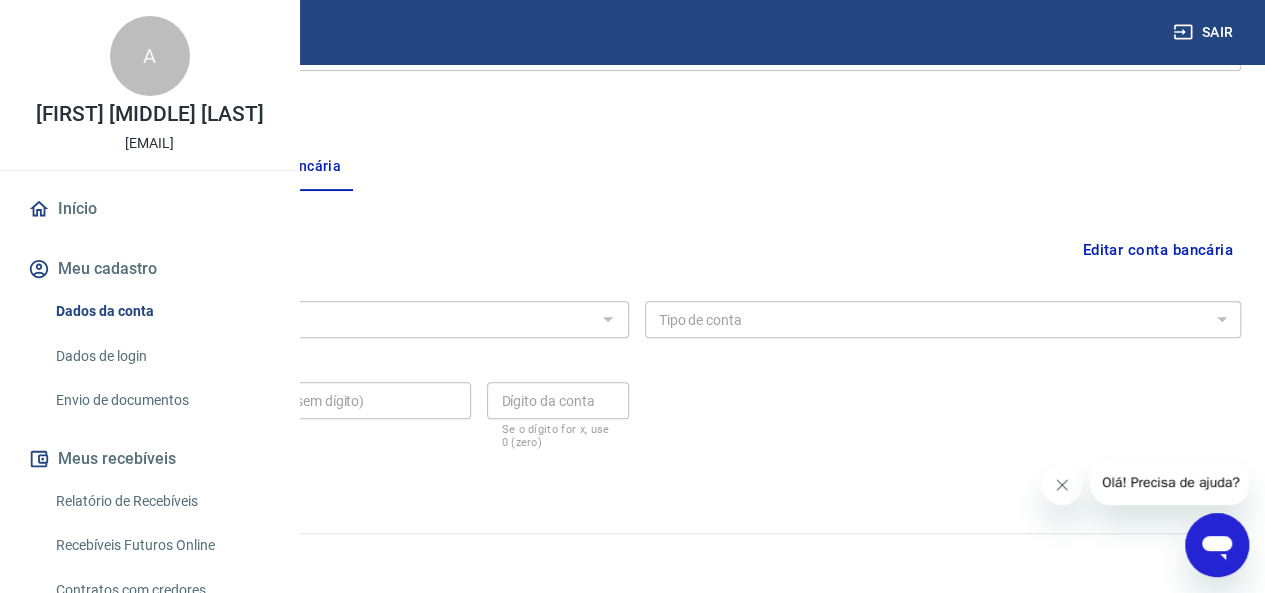 type 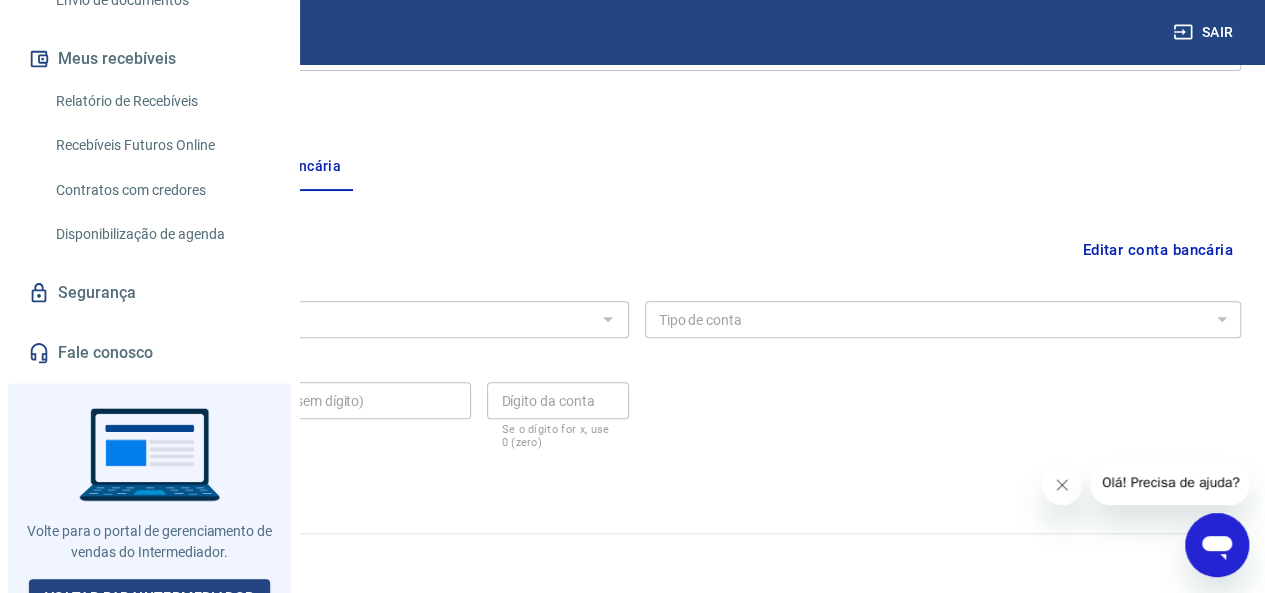 scroll, scrollTop: 487, scrollLeft: 0, axis: vertical 